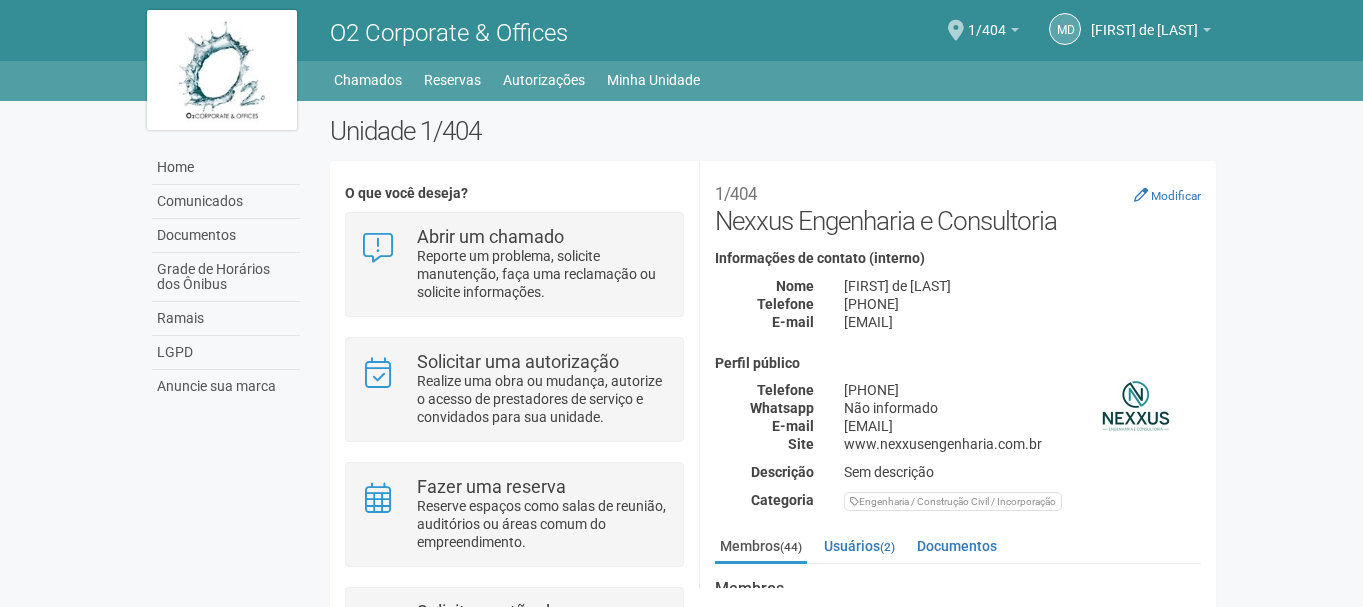 scroll, scrollTop: 0, scrollLeft: 0, axis: both 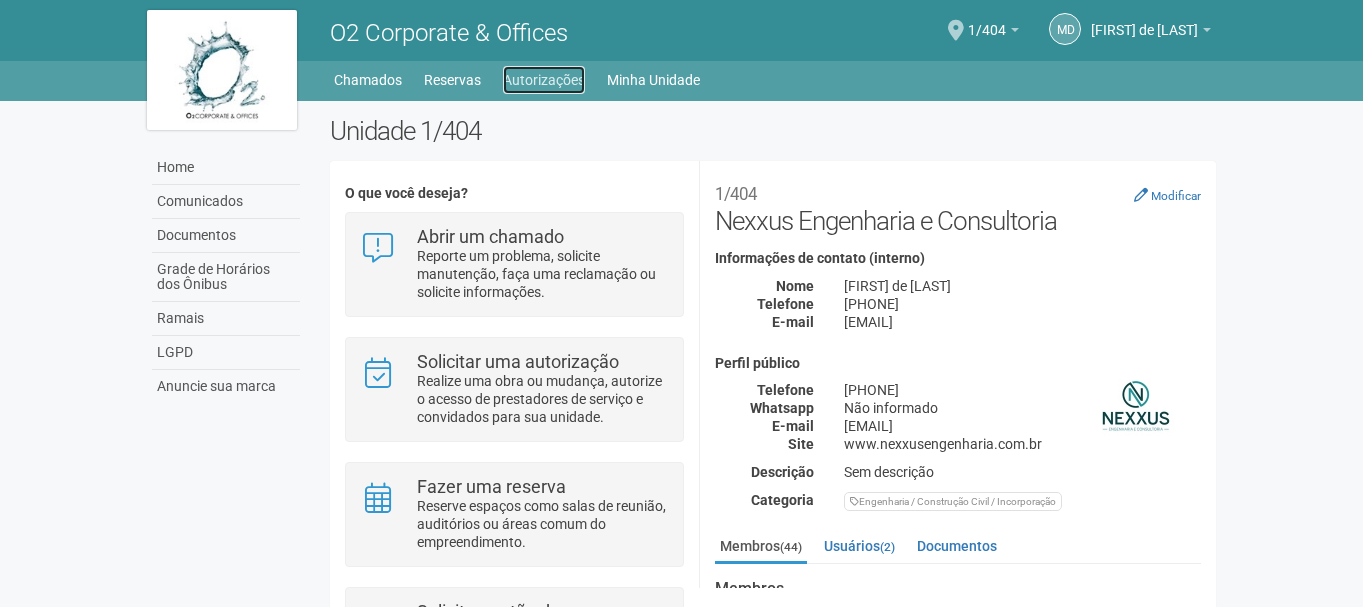 click on "Autorizações" at bounding box center [544, 80] 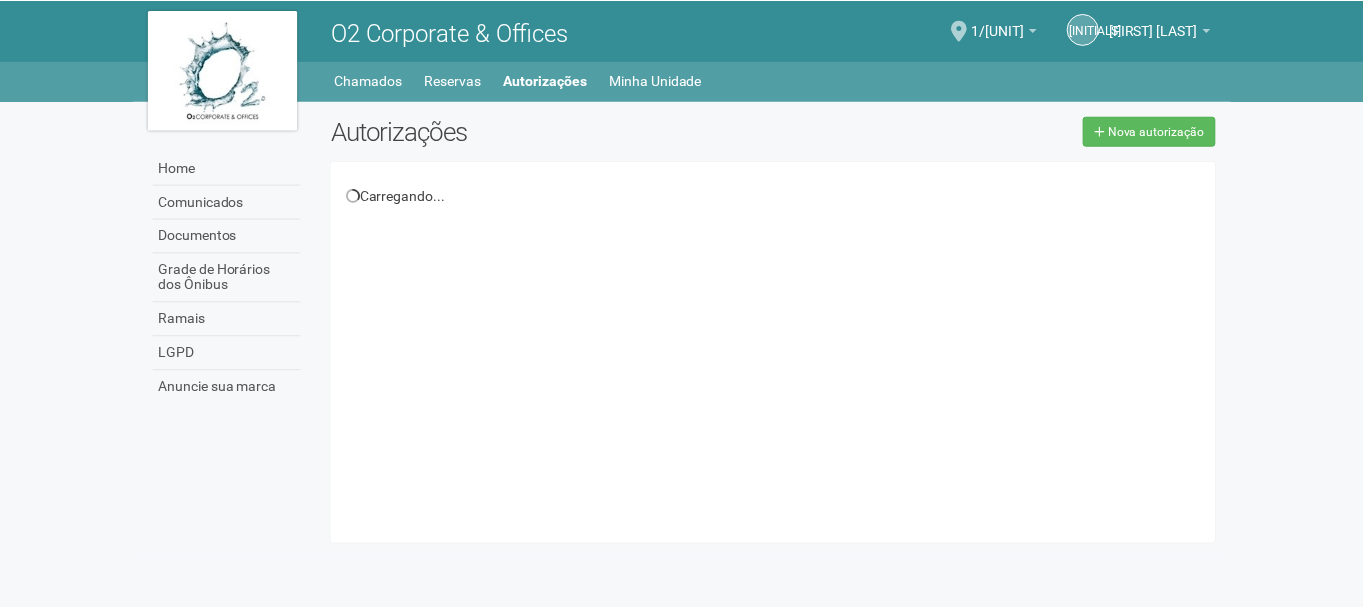 scroll, scrollTop: 0, scrollLeft: 0, axis: both 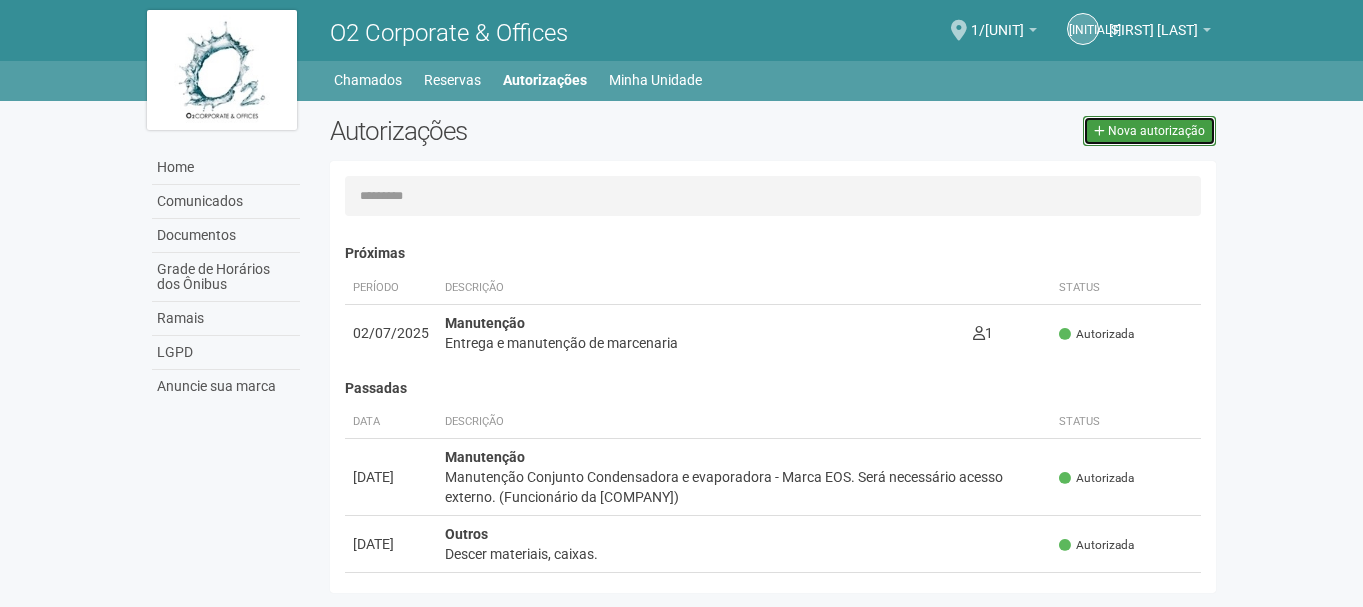 click on "Nova autorização" at bounding box center (1149, 131) 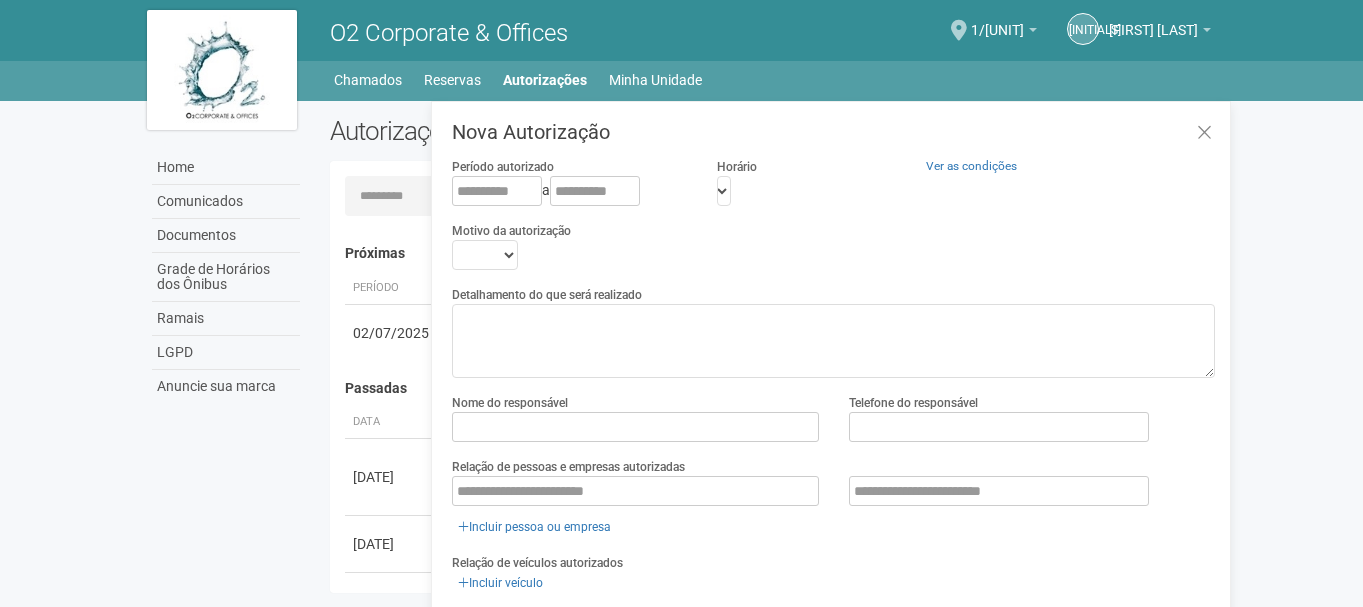 scroll, scrollTop: 31, scrollLeft: 0, axis: vertical 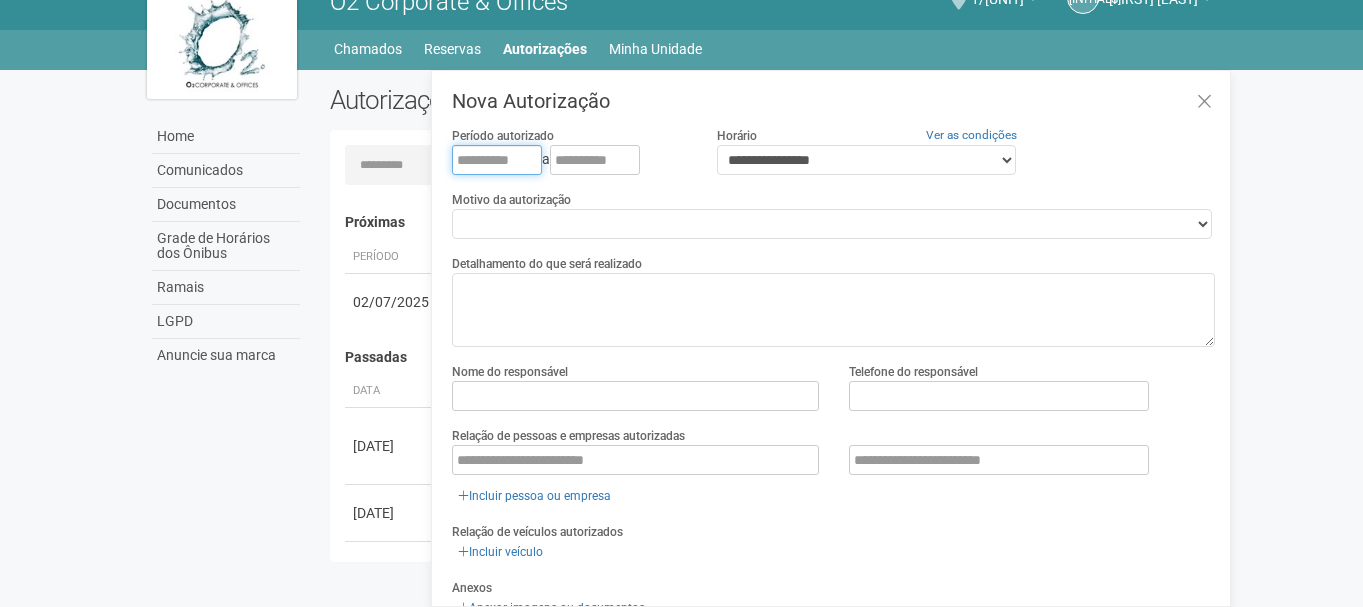 click at bounding box center [497, 160] 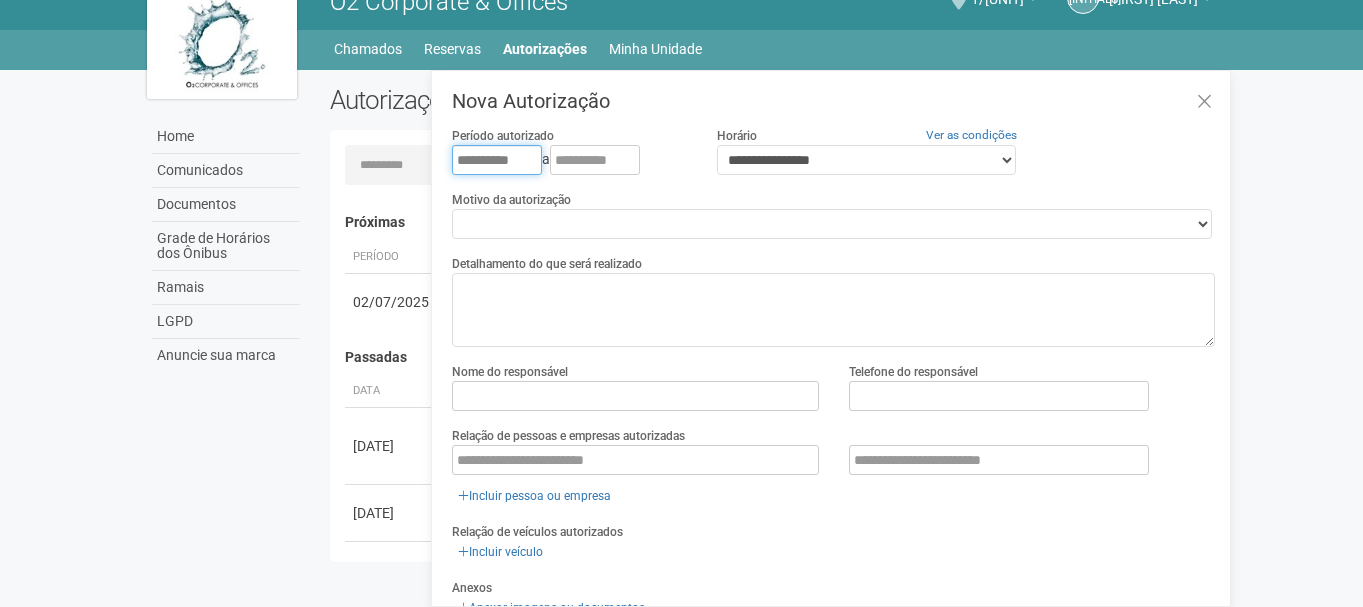 type on "**********" 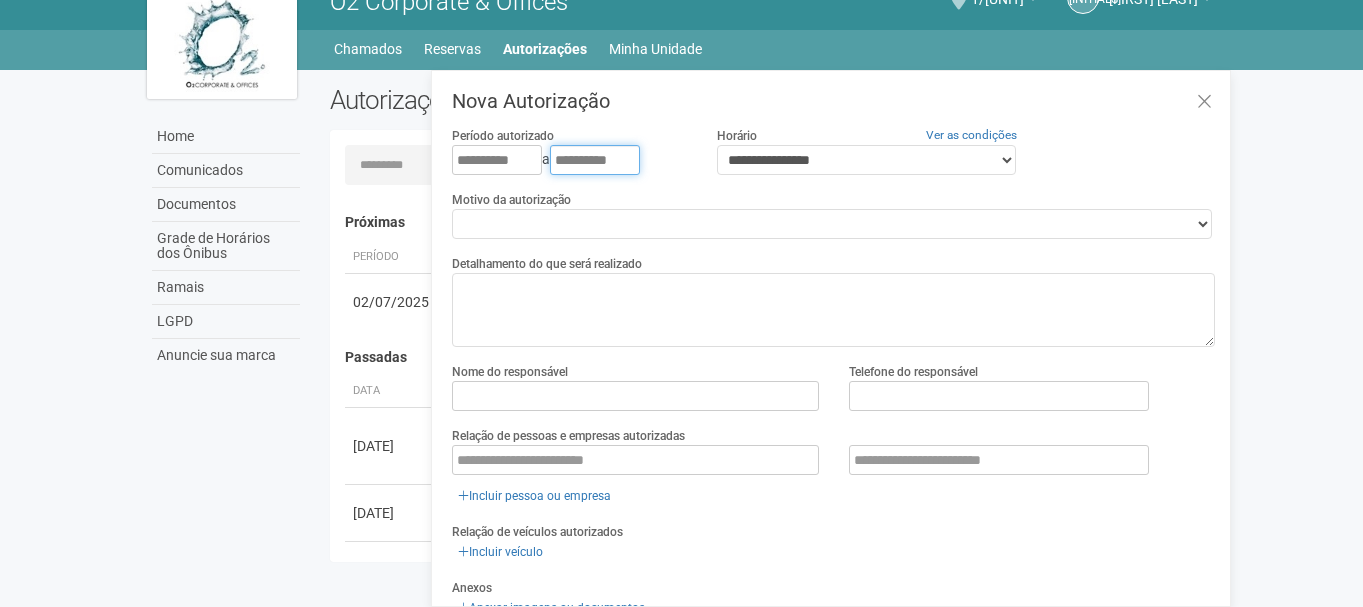 type on "**********" 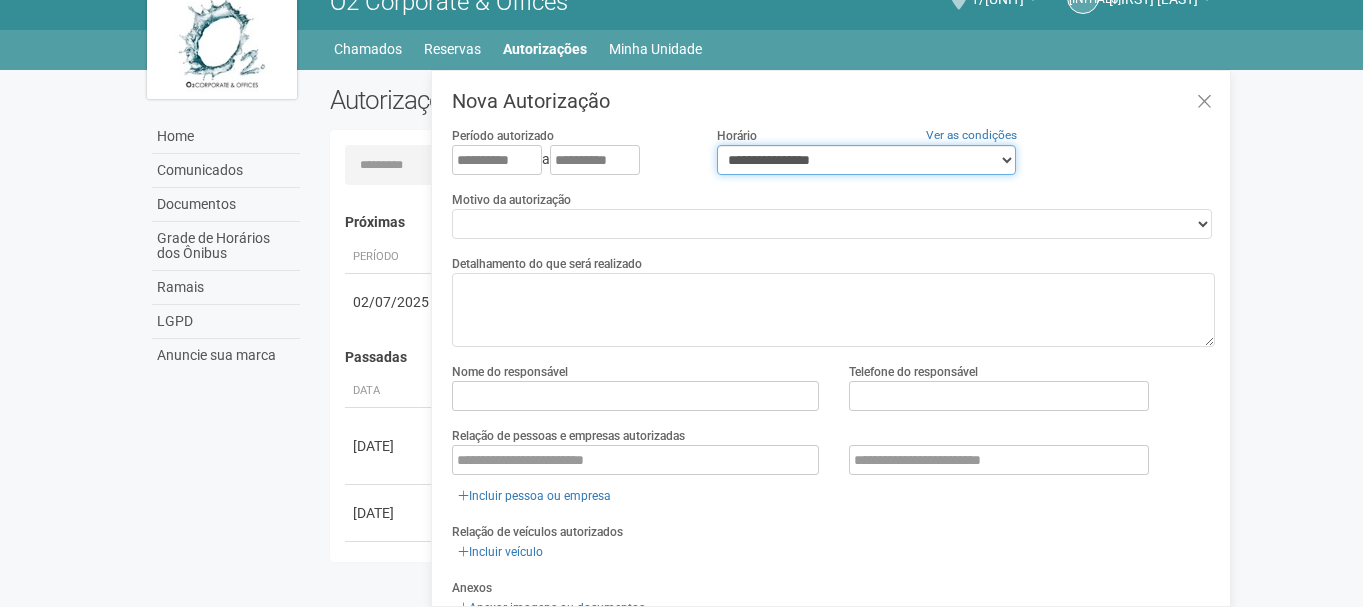 click on "**********" at bounding box center [866, 160] 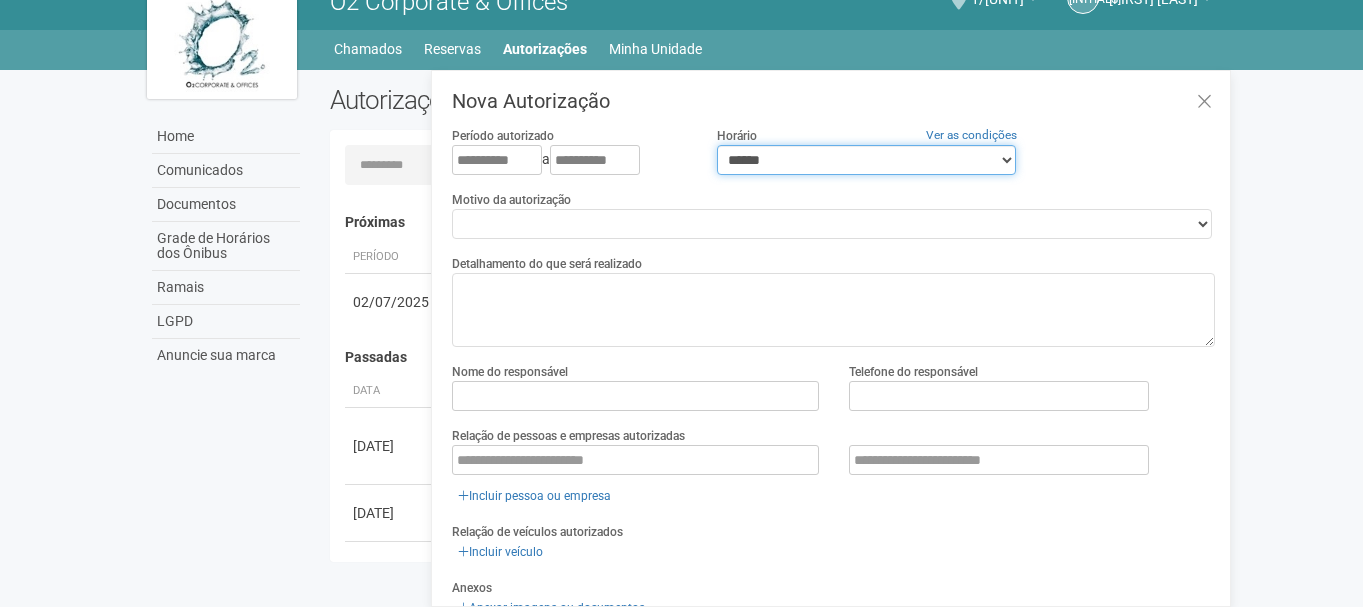 click on "**********" at bounding box center (866, 160) 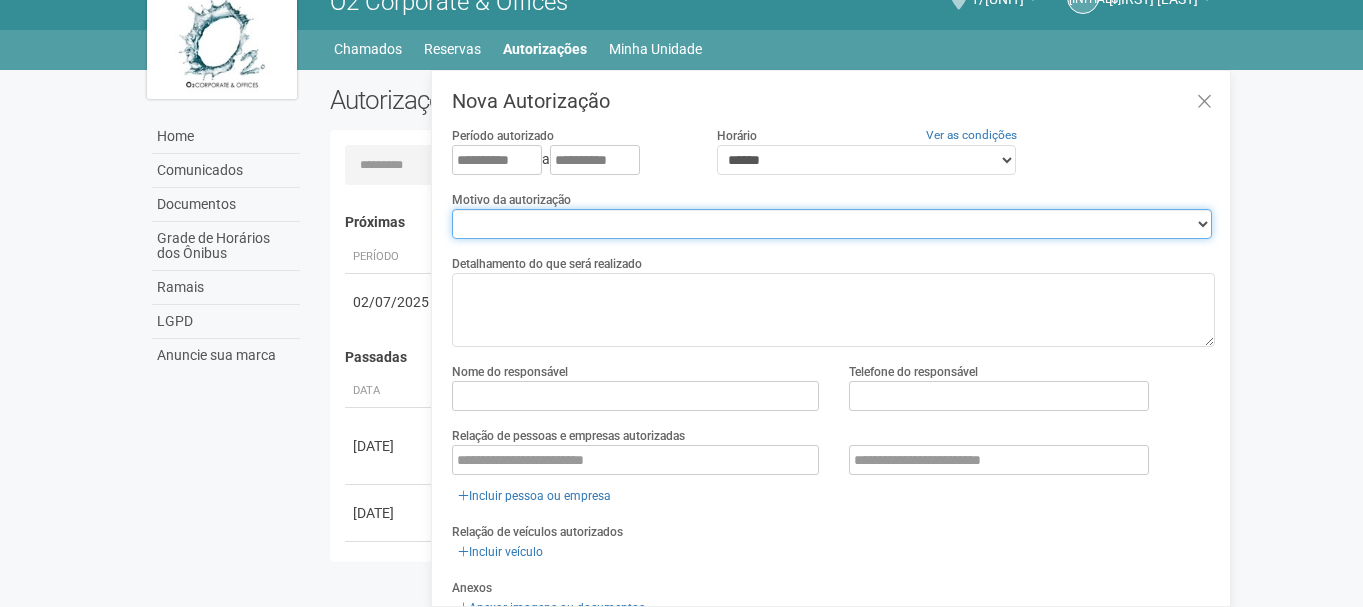 click on "**********" at bounding box center (832, 224) 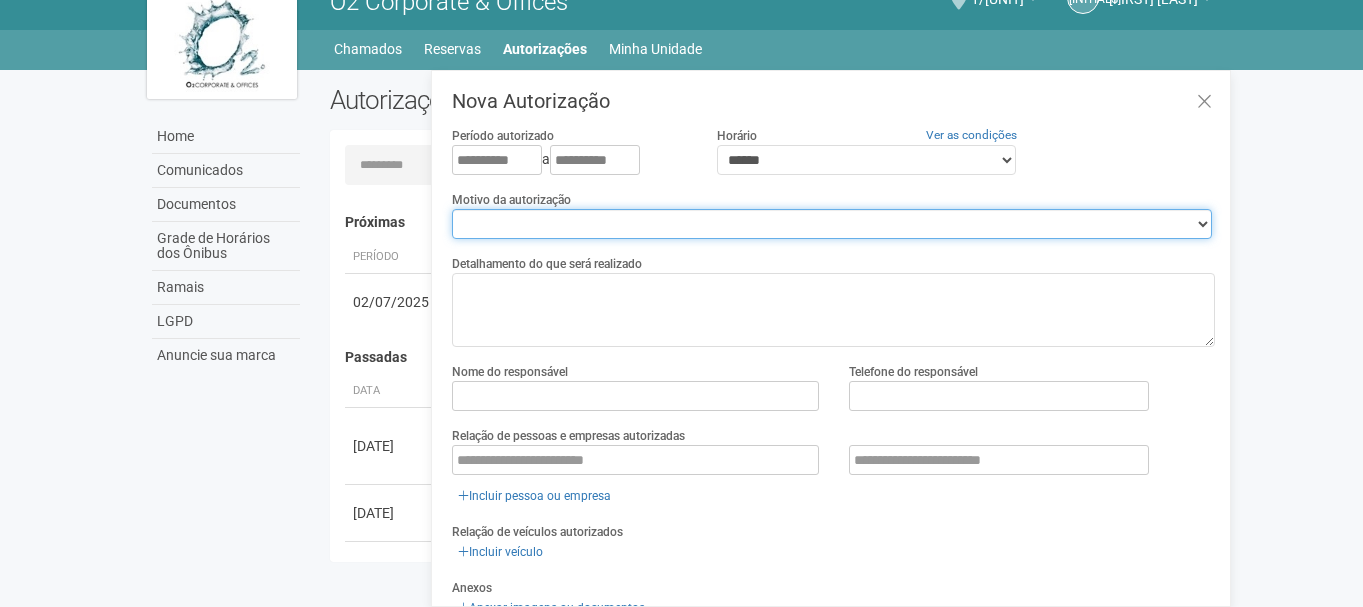 select on "******" 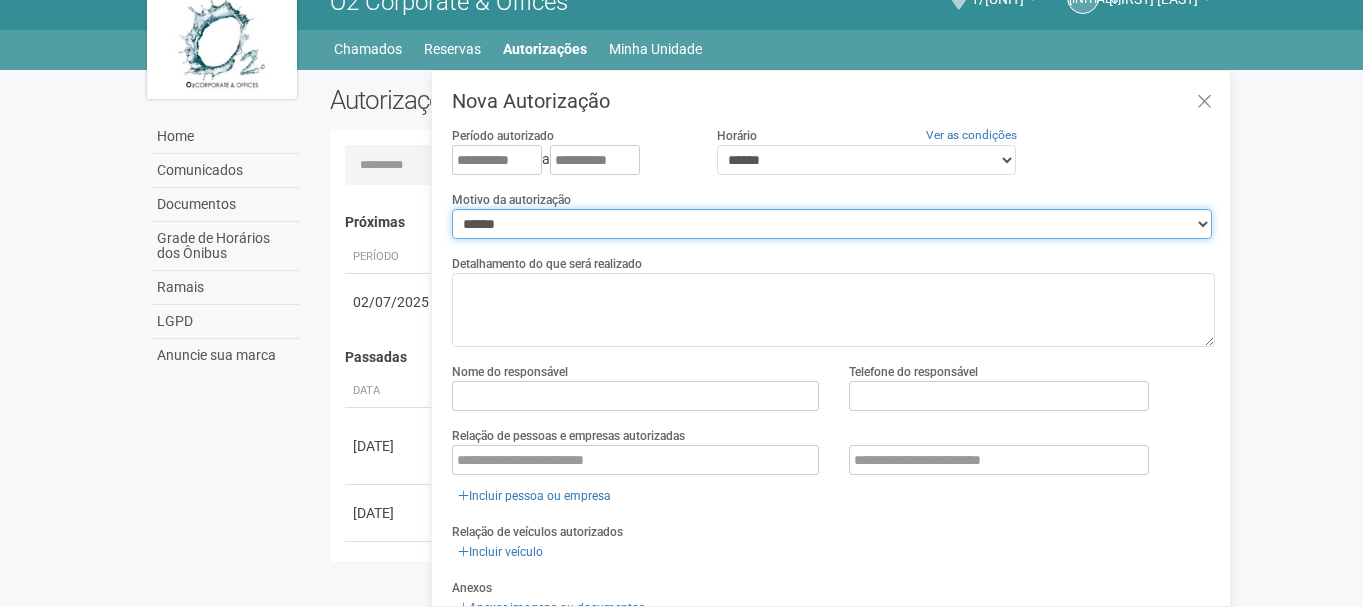 click on "**********" at bounding box center [832, 224] 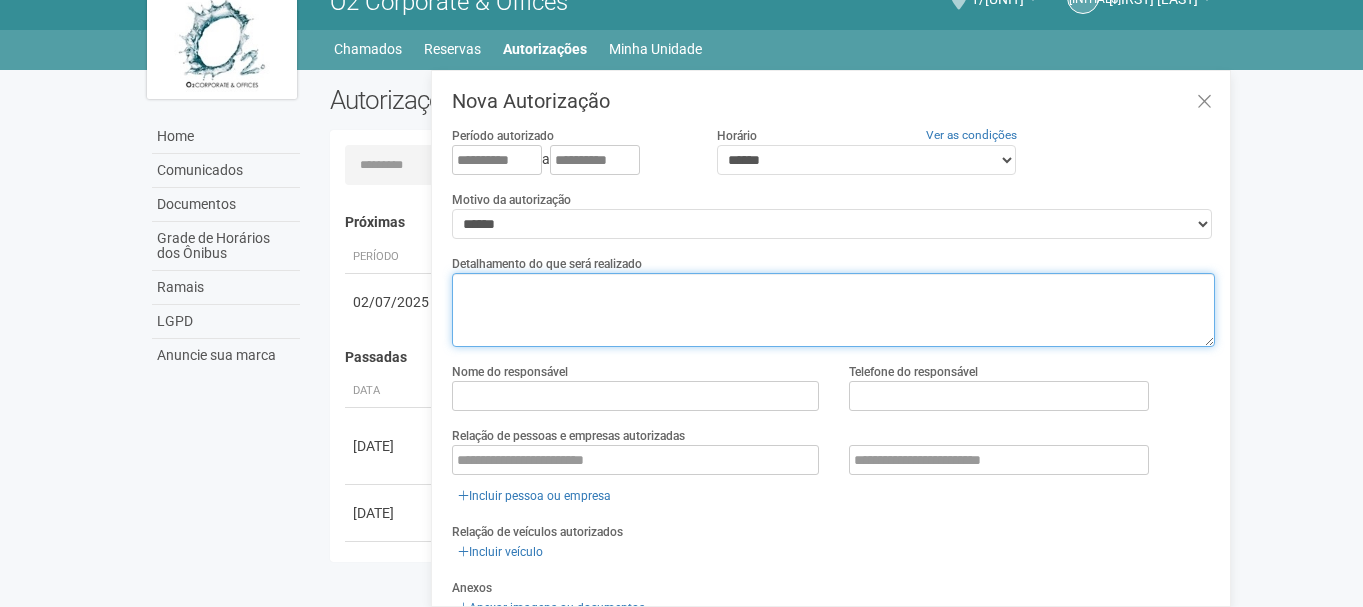click at bounding box center (833, 310) 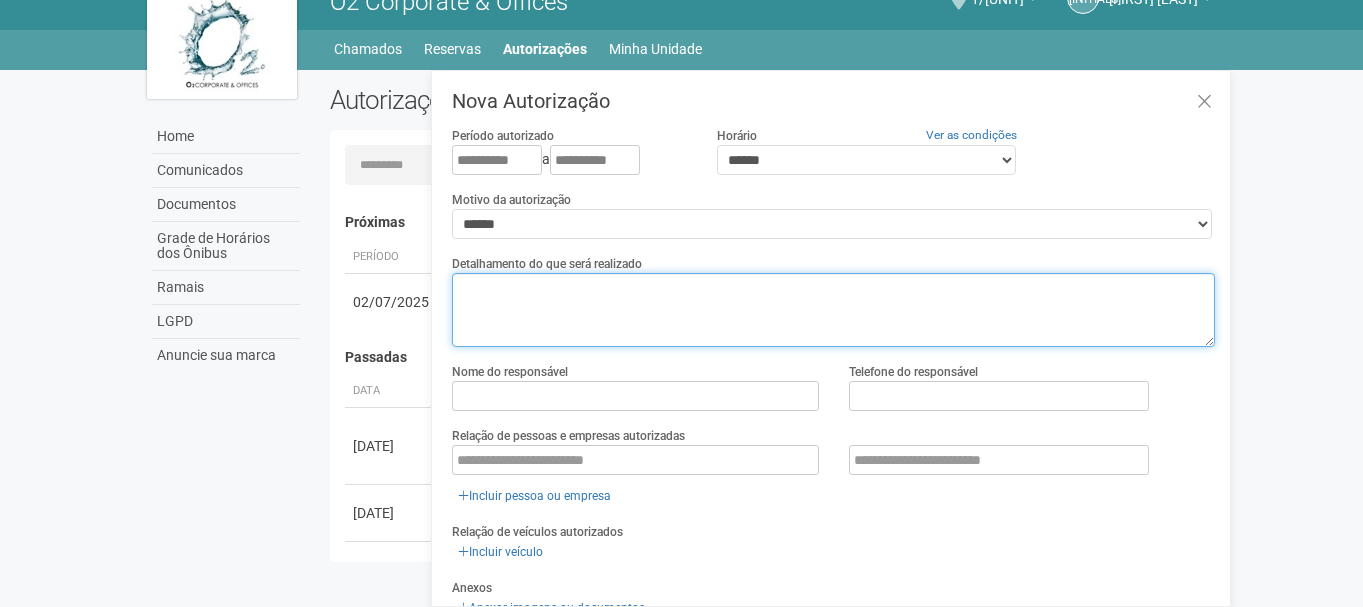 click at bounding box center (833, 310) 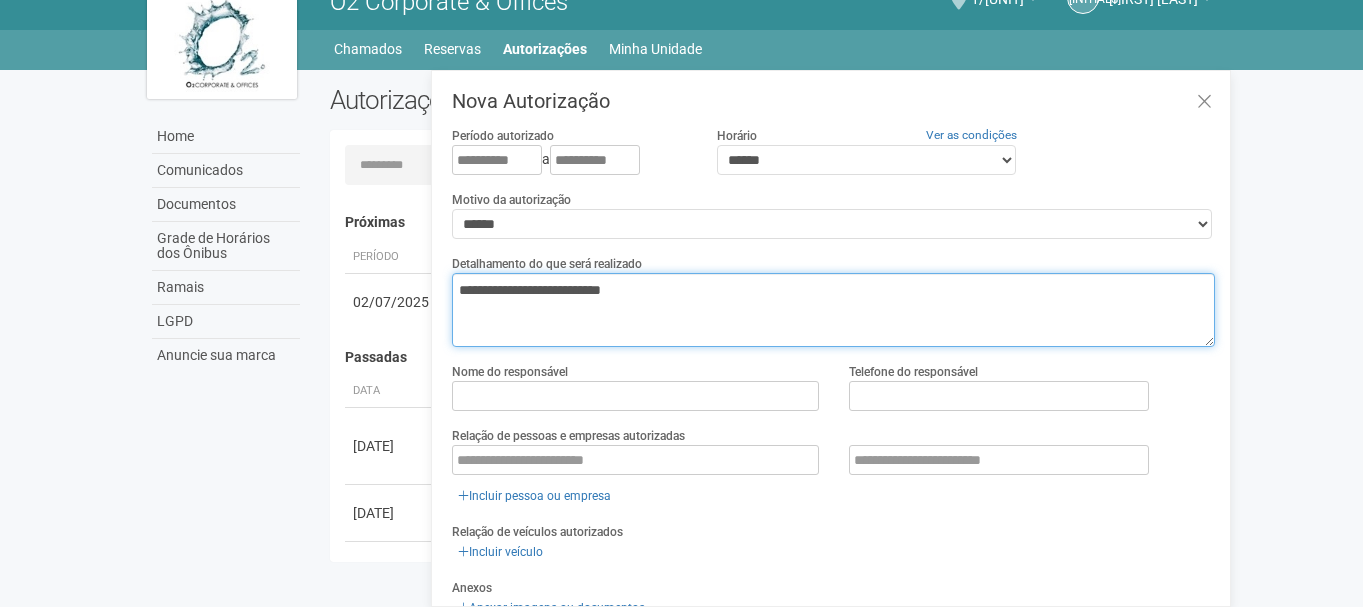 type on "**********" 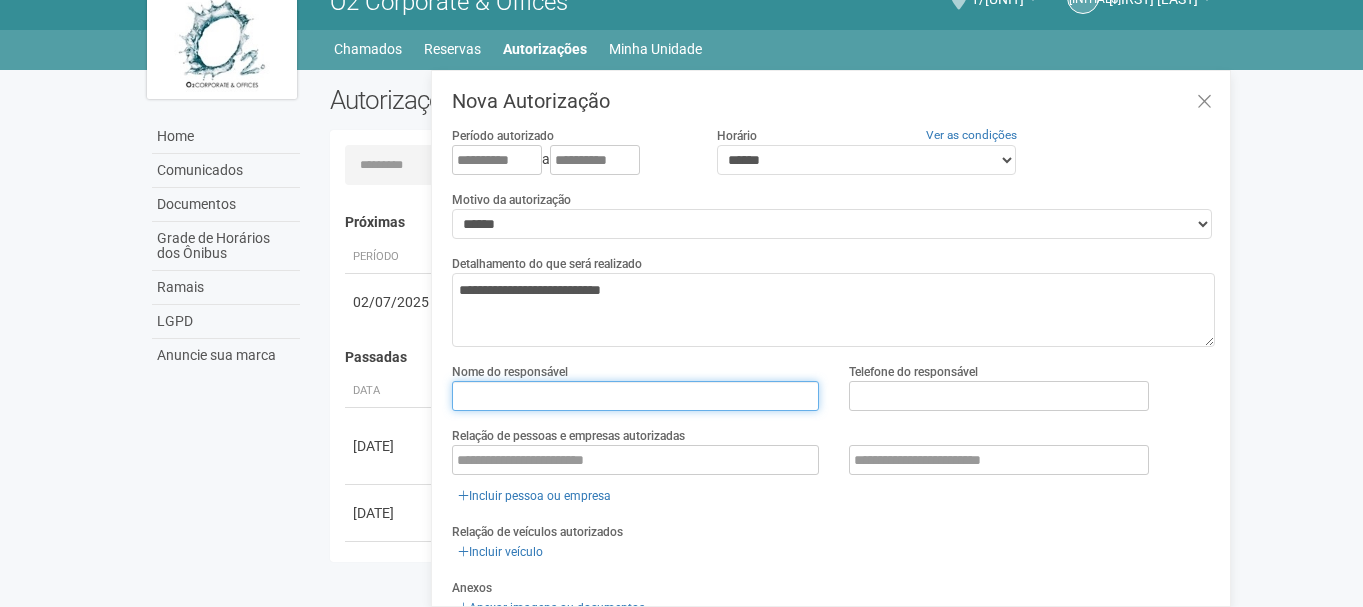 click at bounding box center (635, 396) 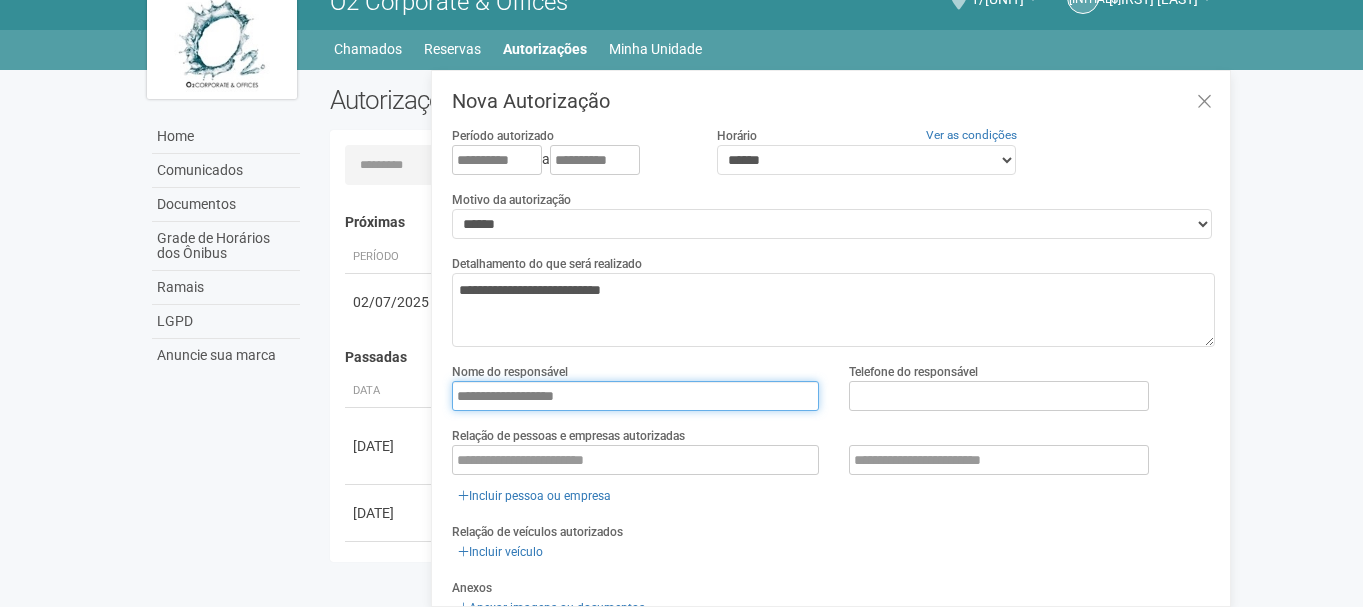 type on "**********" 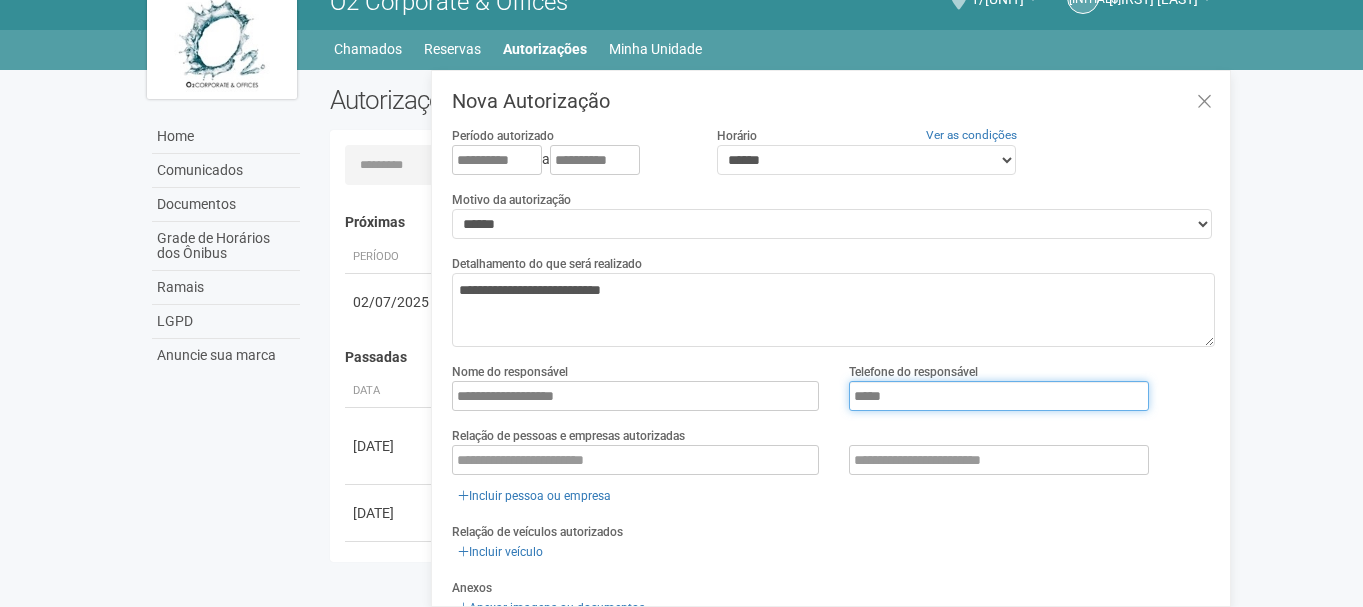 type on "**********" 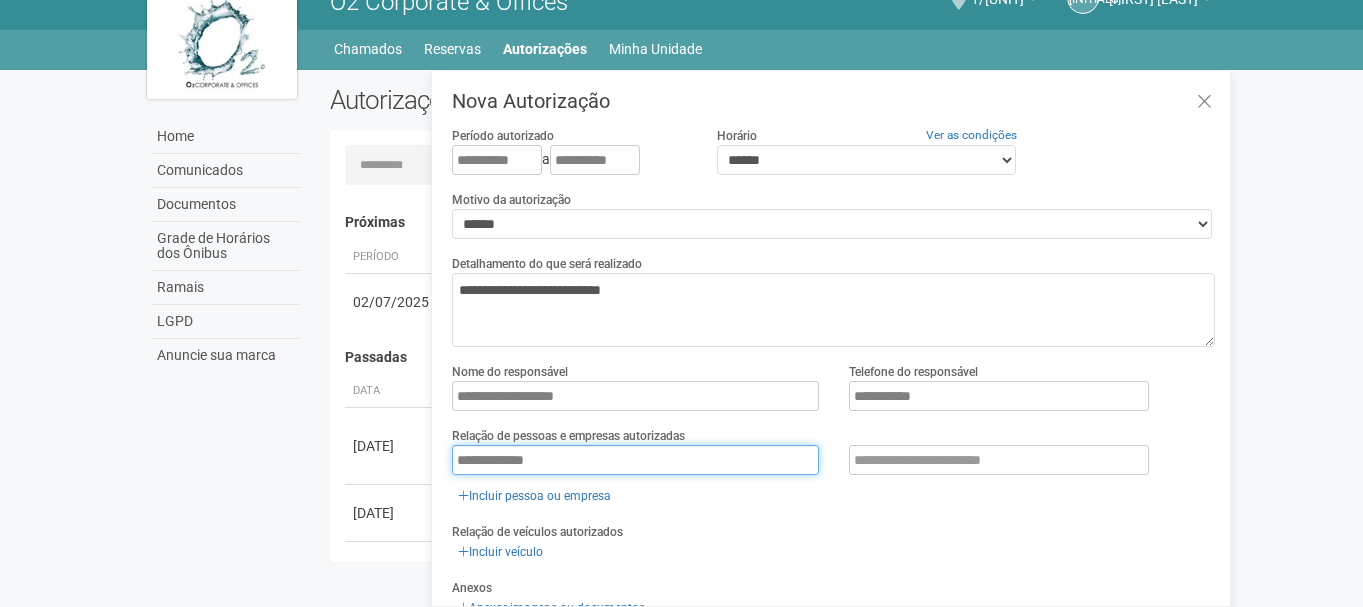 type on "**********" 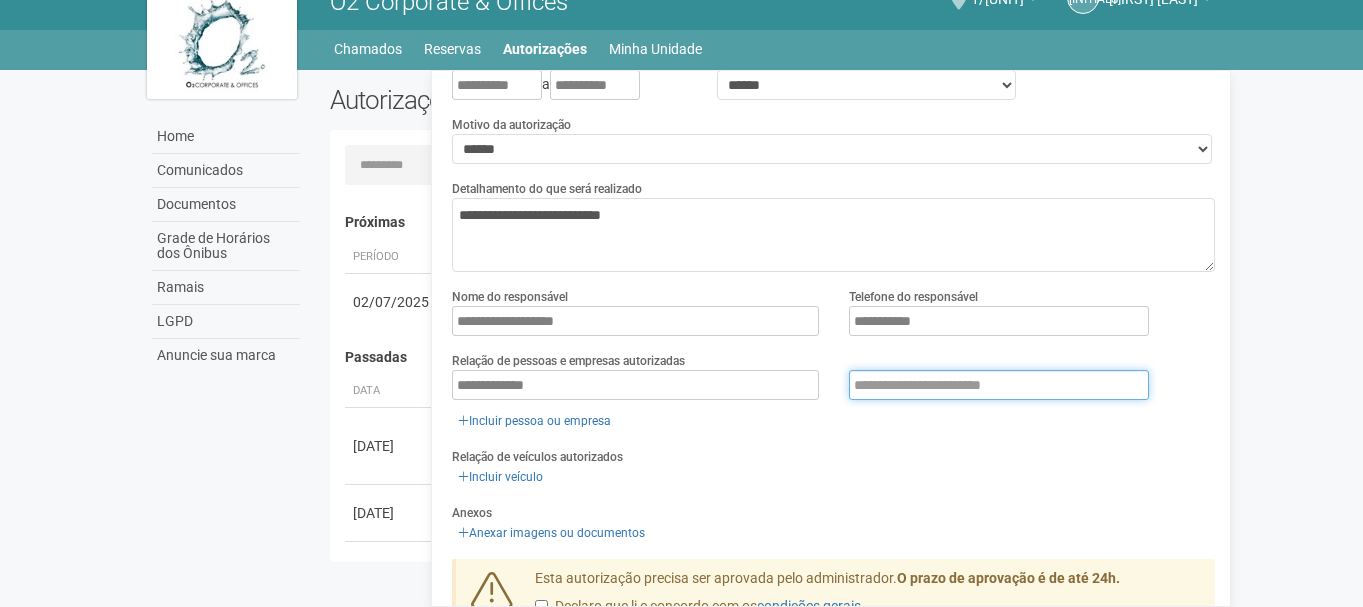 scroll, scrollTop: 176, scrollLeft: 0, axis: vertical 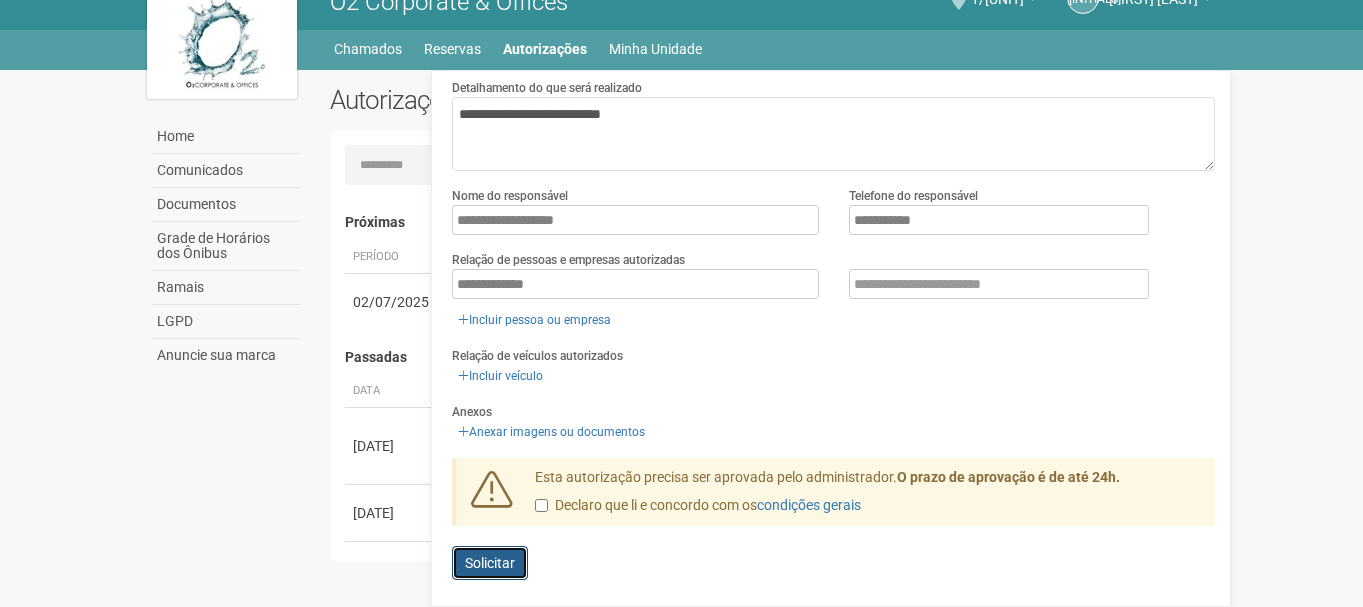 click on "Solicitar" at bounding box center [490, 563] 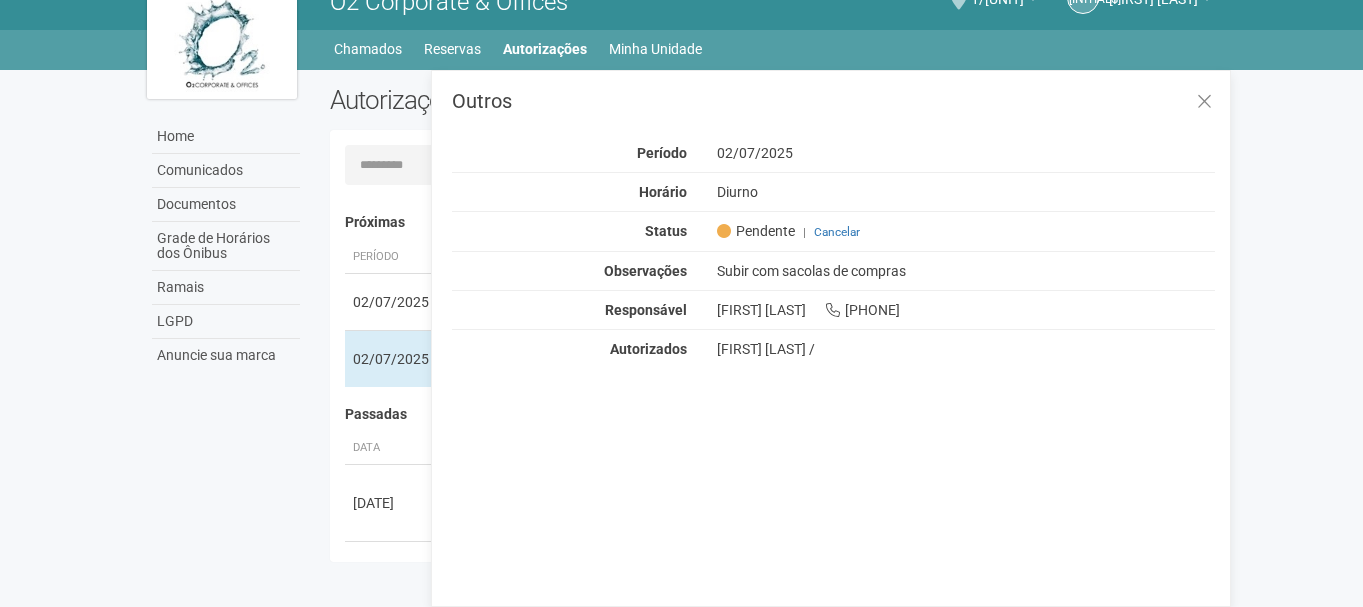 scroll, scrollTop: 0, scrollLeft: 0, axis: both 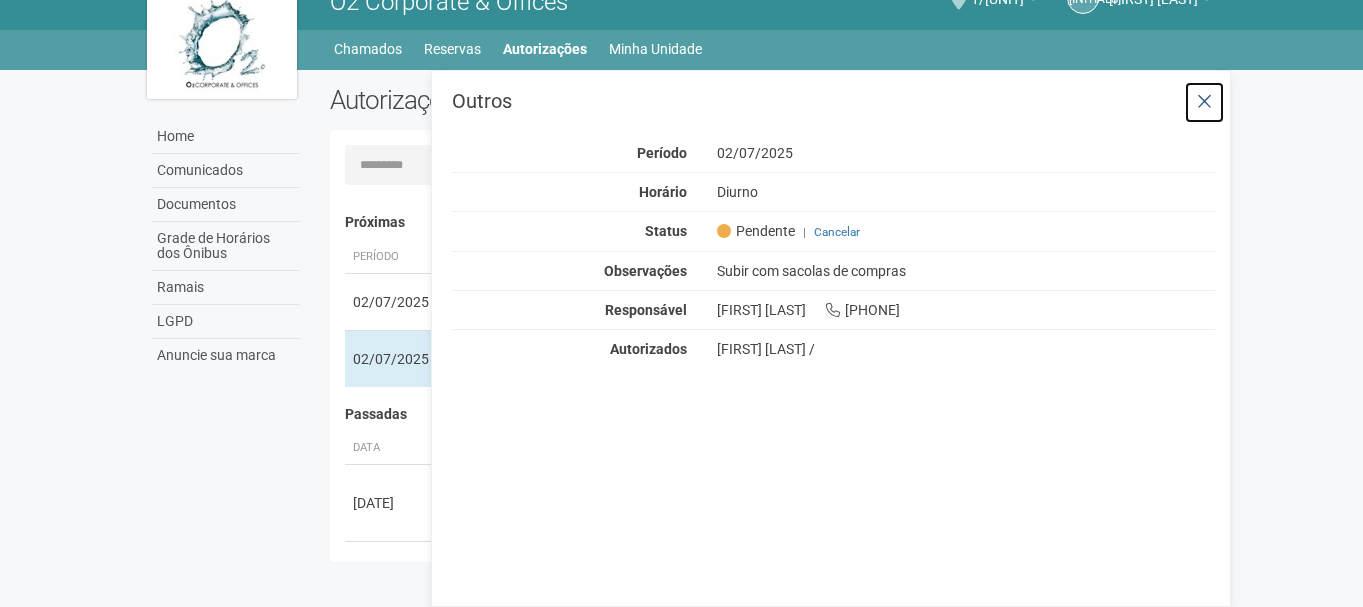 click at bounding box center [1204, 102] 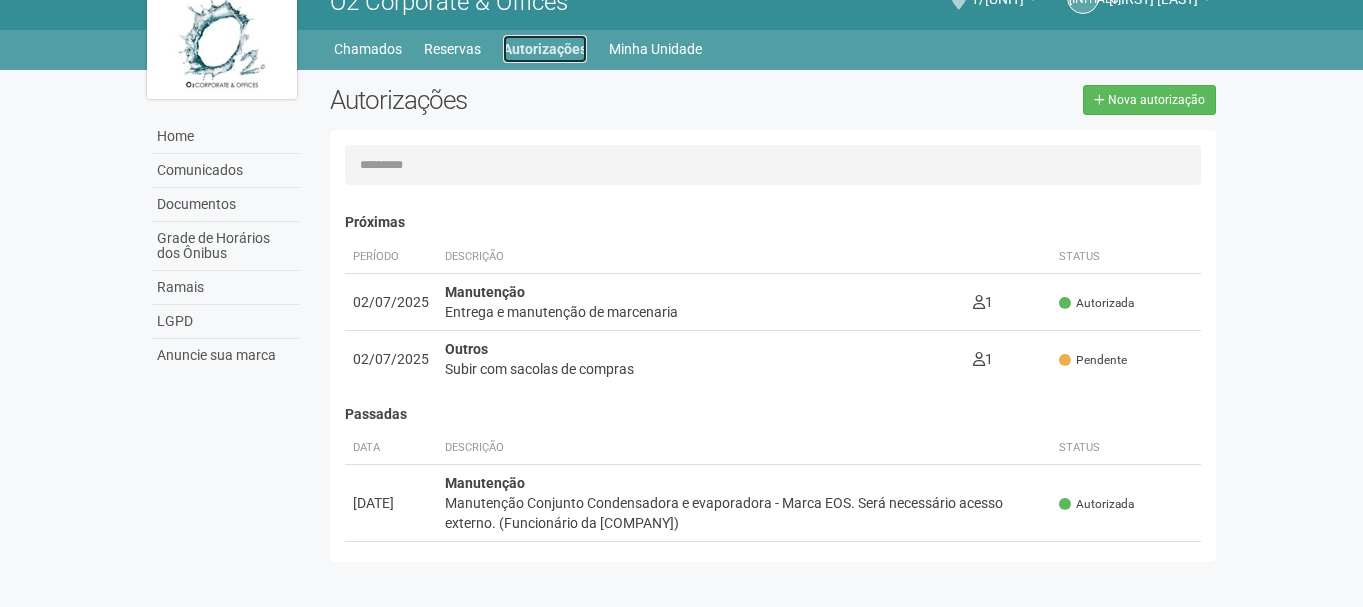 click on "Autorizações" at bounding box center (545, 49) 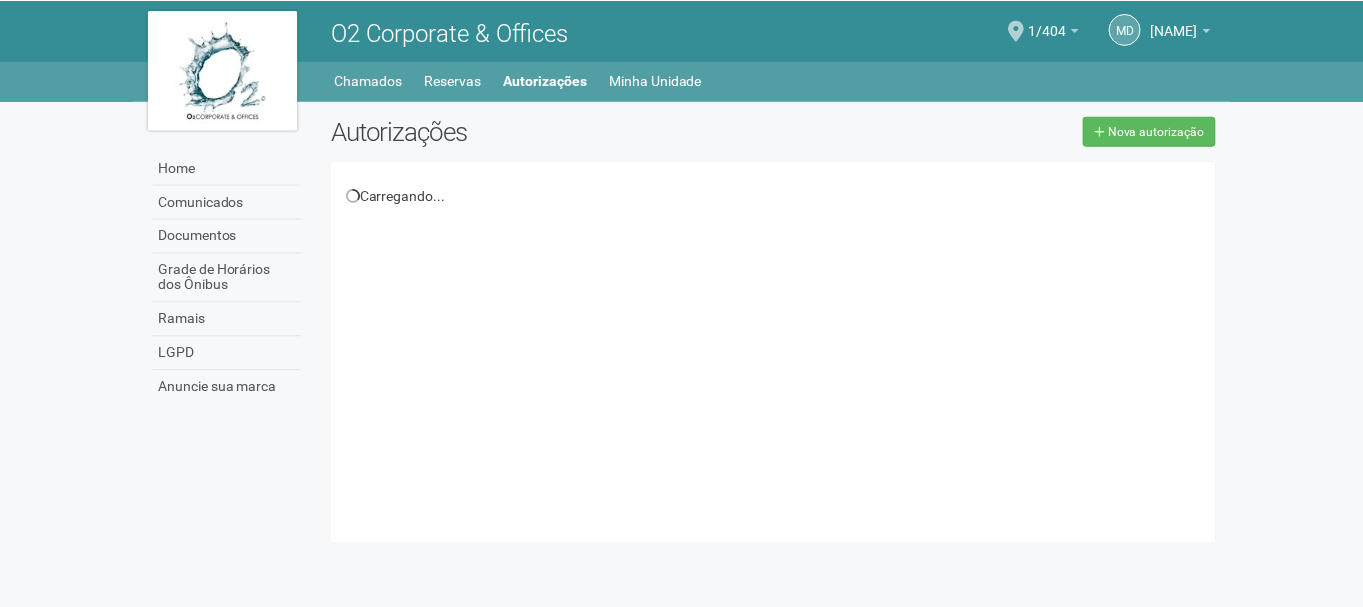 scroll, scrollTop: 0, scrollLeft: 0, axis: both 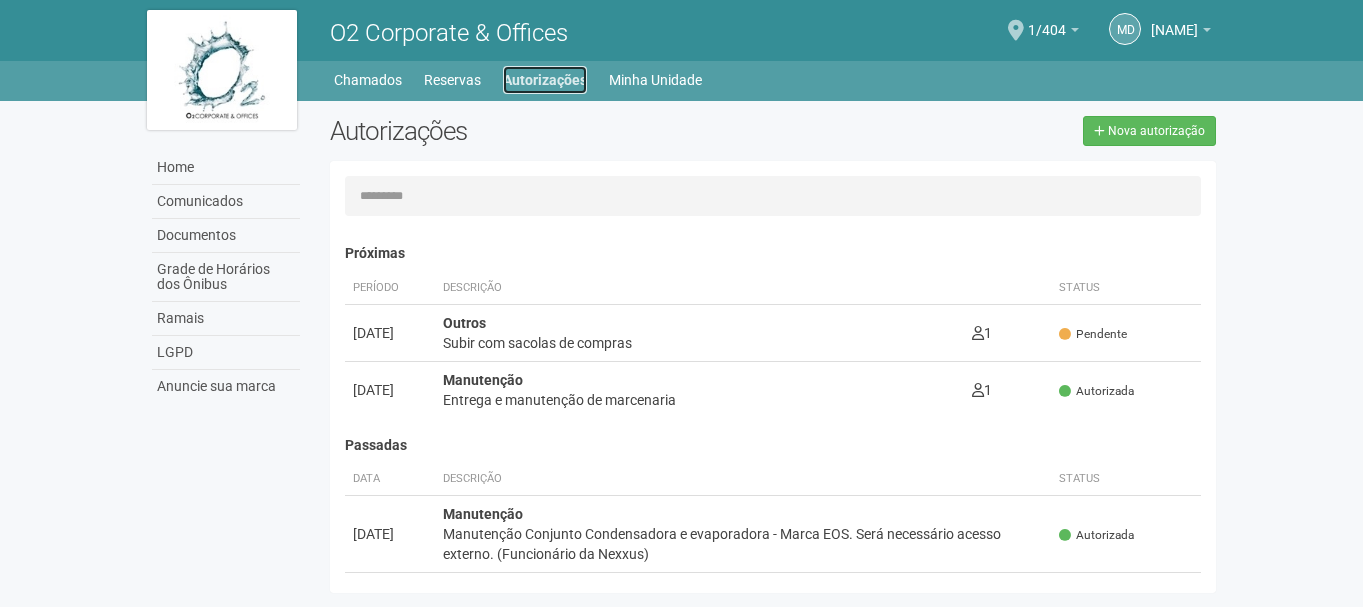 click on "Autorizações" at bounding box center (545, 80) 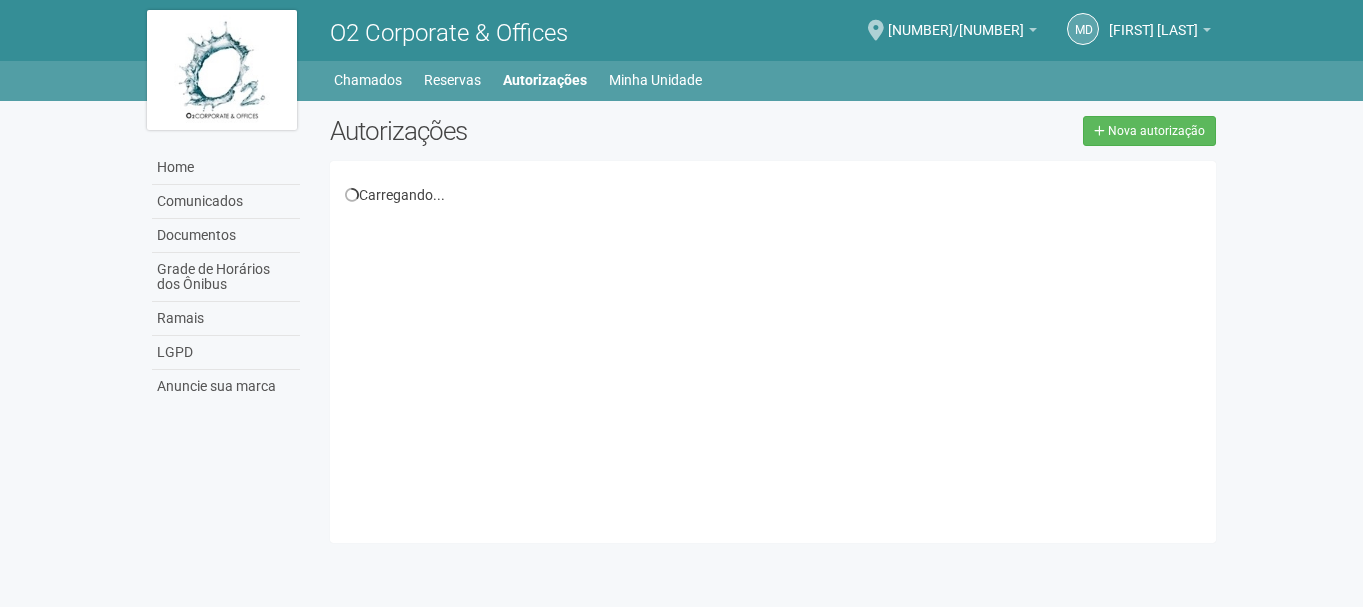 scroll, scrollTop: 0, scrollLeft: 0, axis: both 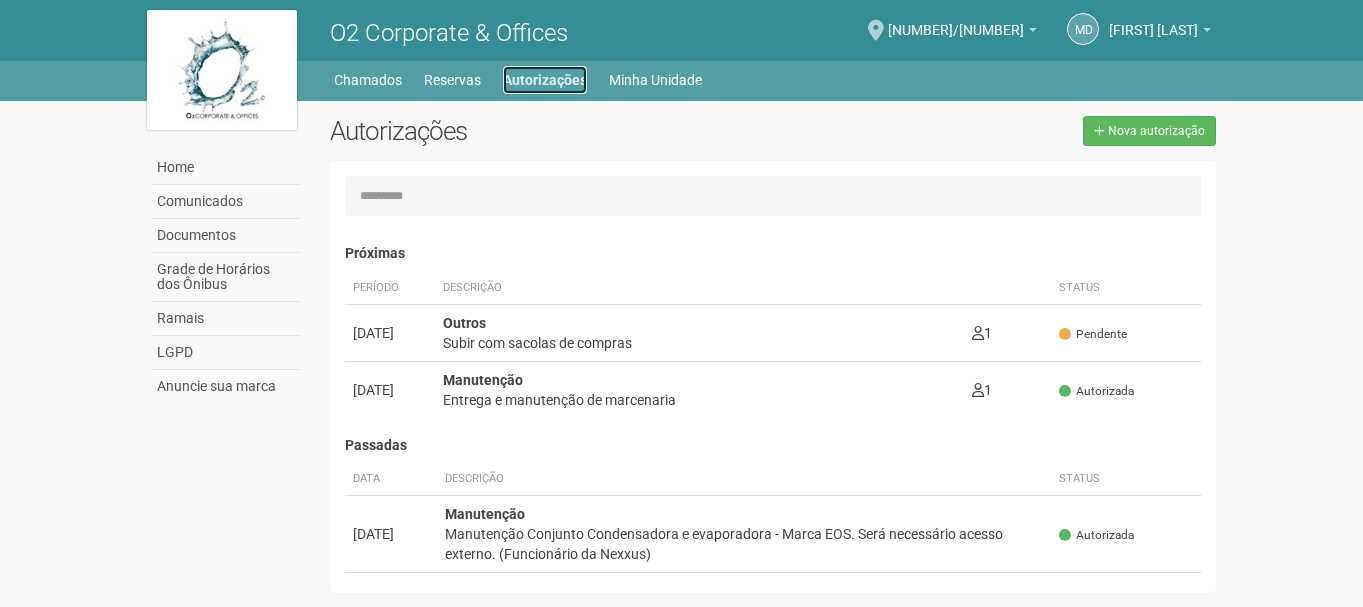 click on "Autorizações" at bounding box center (545, 80) 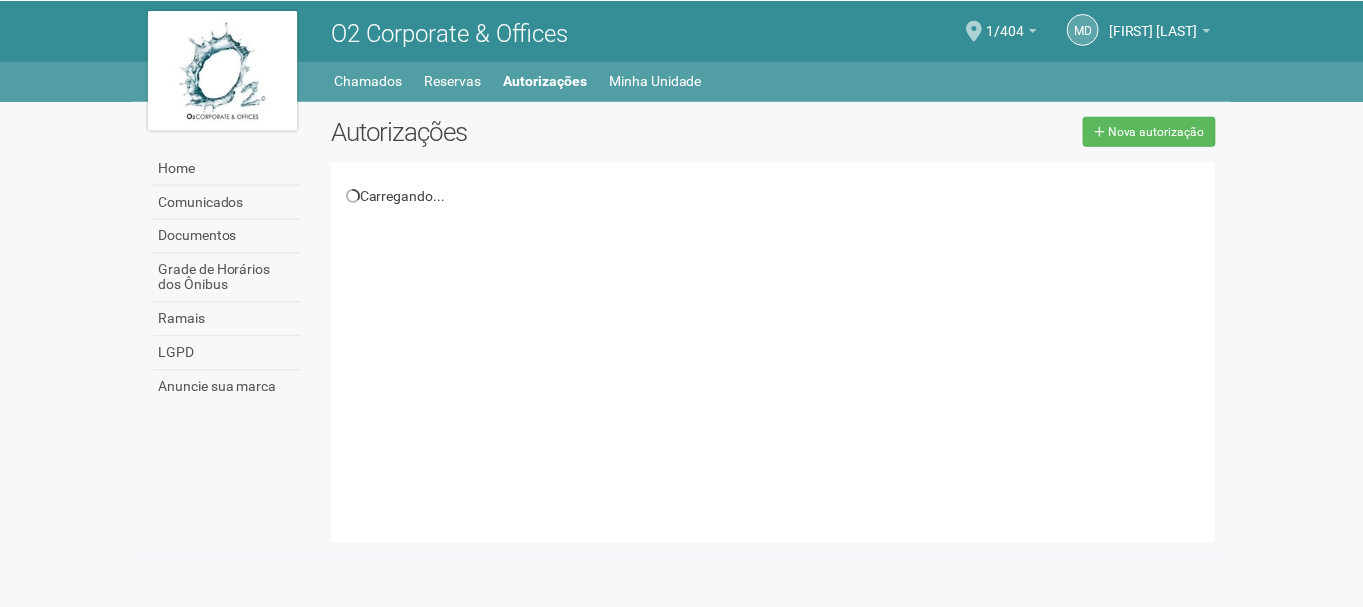 scroll, scrollTop: 0, scrollLeft: 0, axis: both 